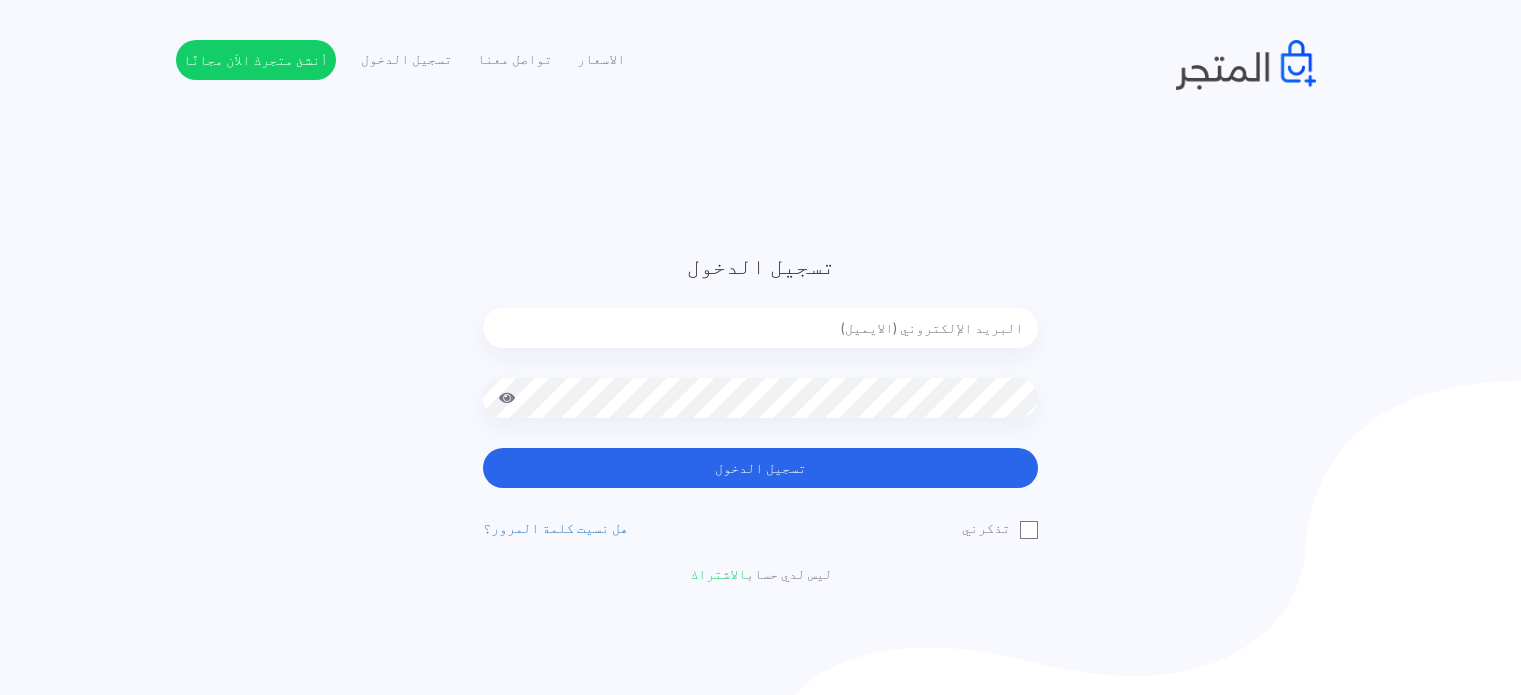 scroll, scrollTop: 0, scrollLeft: 0, axis: both 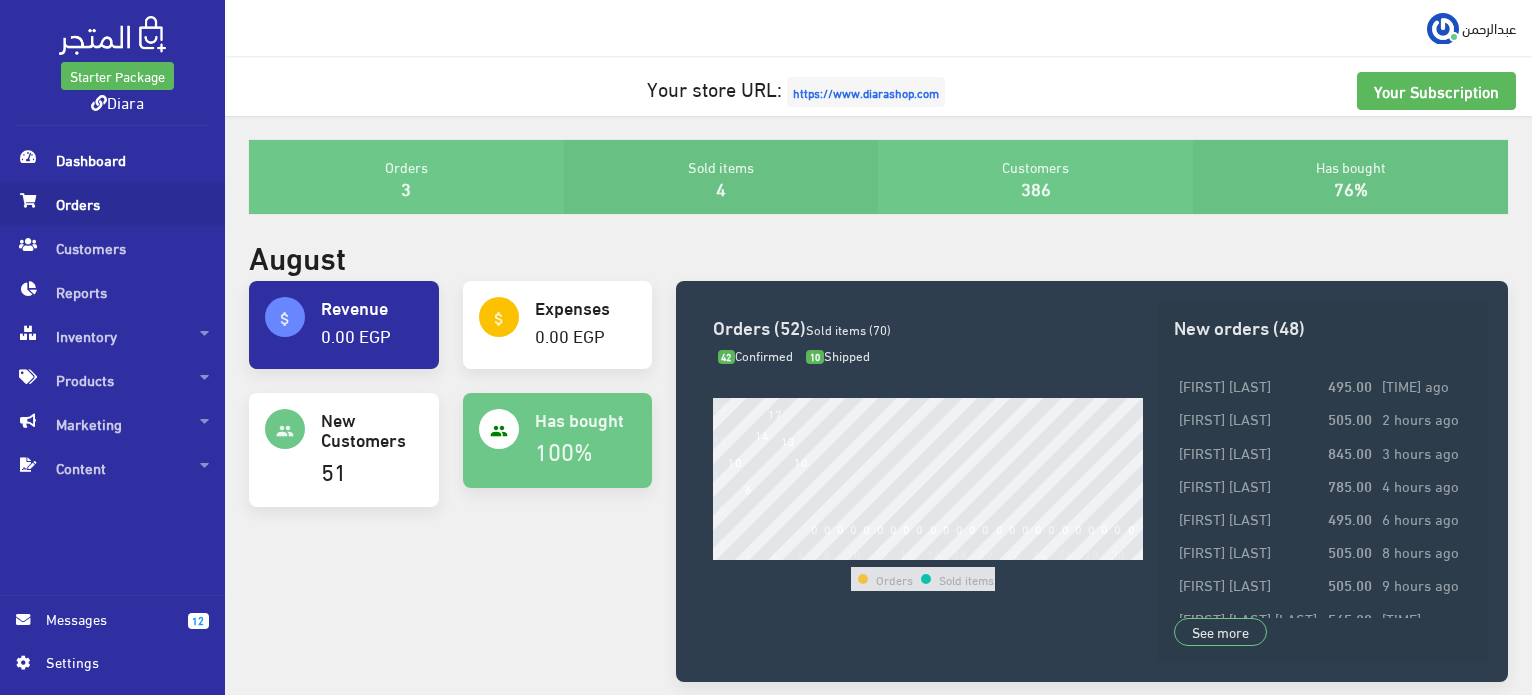 click on "Orders" at bounding box center (112, 204) 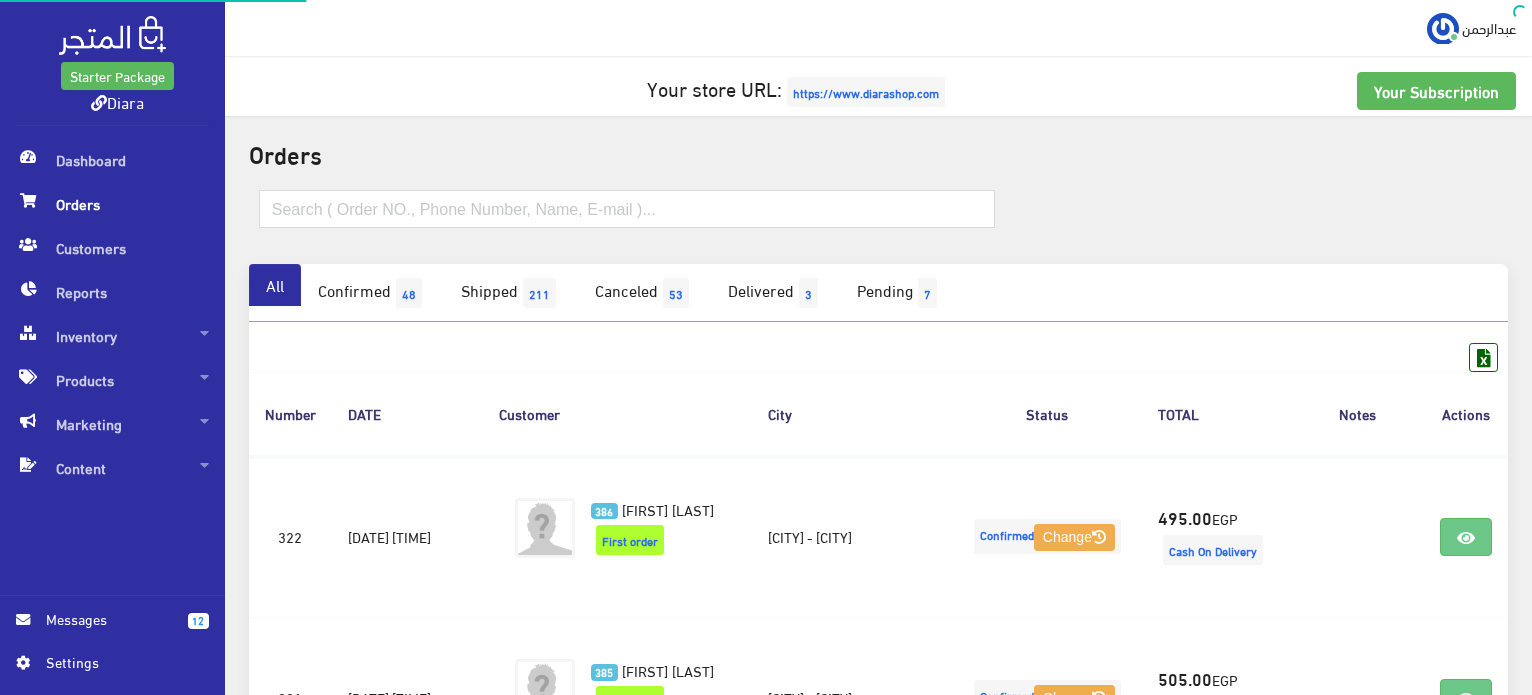 click on "Orders" at bounding box center (112, 204) 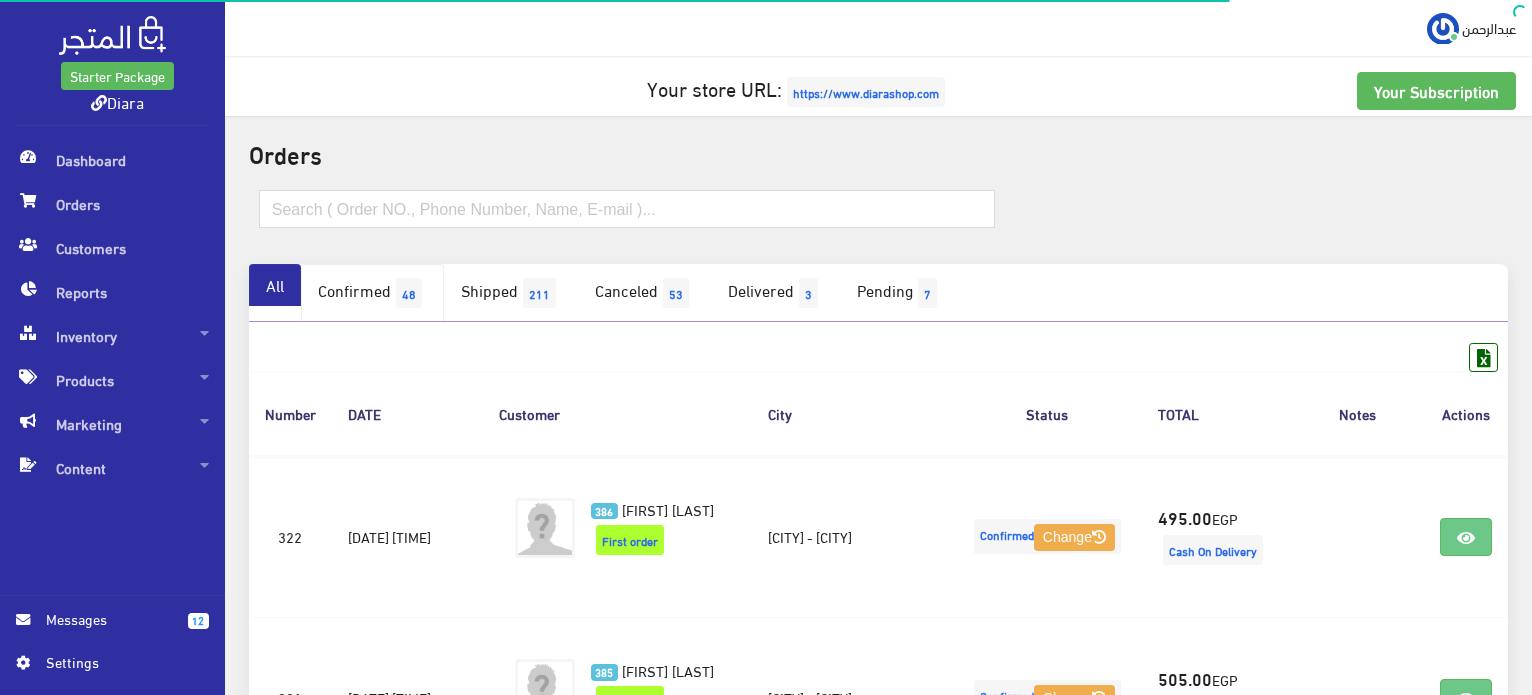 click on "Confirmed
48" at bounding box center [372, 293] 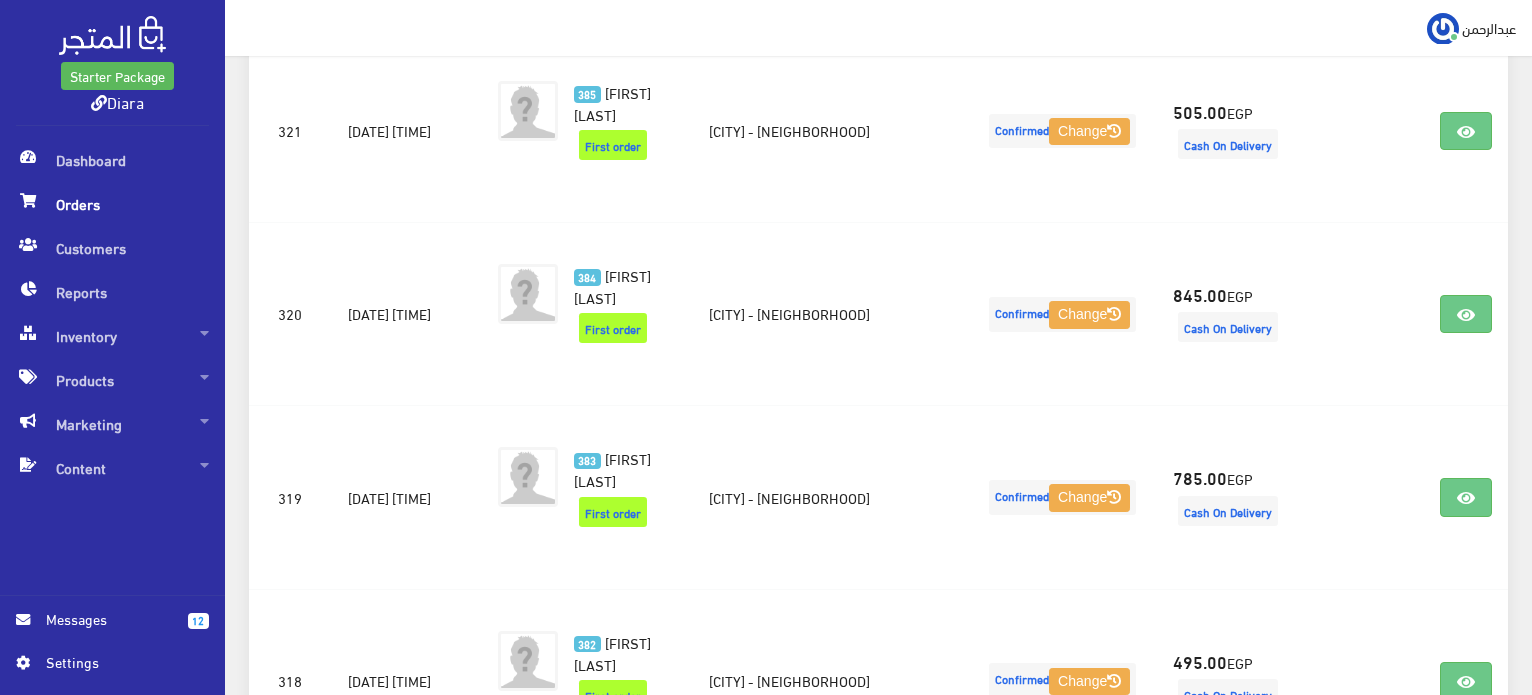 scroll, scrollTop: 100, scrollLeft: 0, axis: vertical 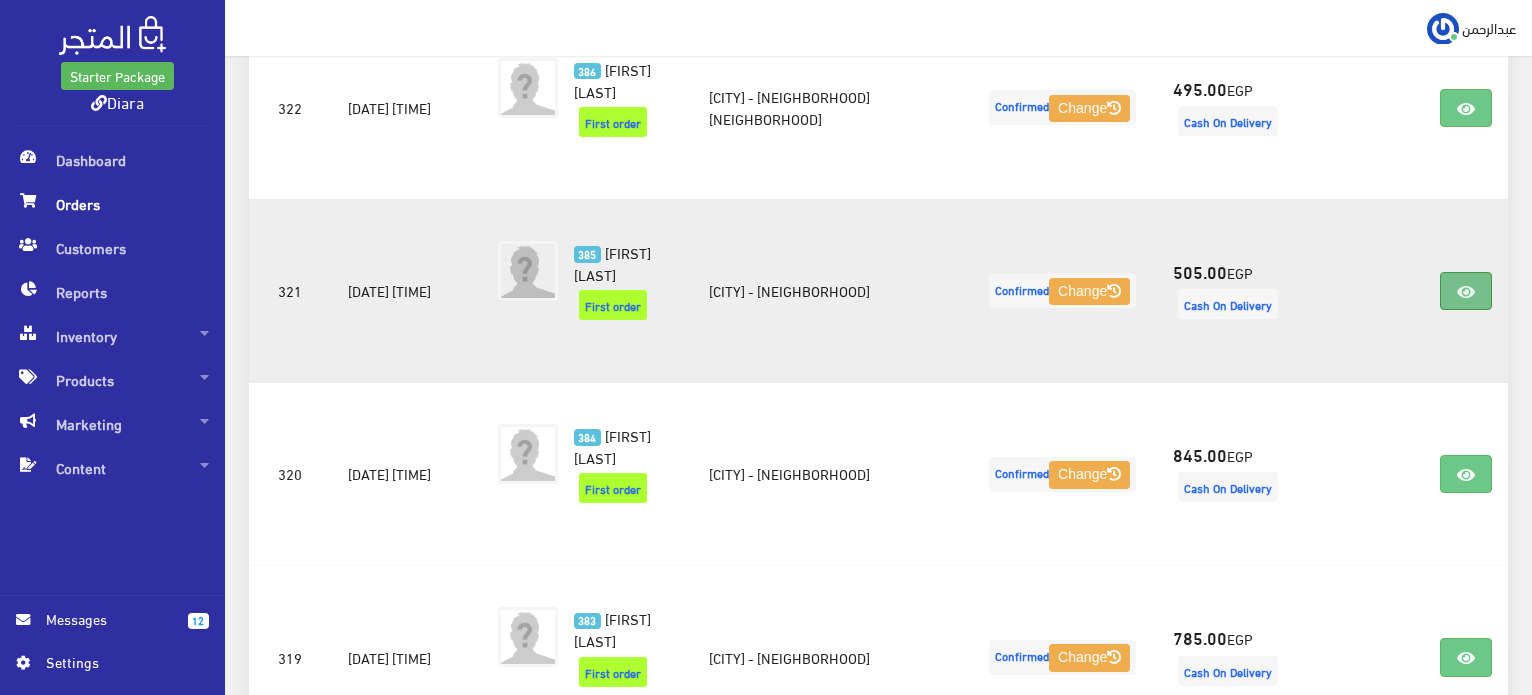 drag, startPoint x: 1459, startPoint y: 308, endPoint x: 1480, endPoint y: 286, distance: 30.413813 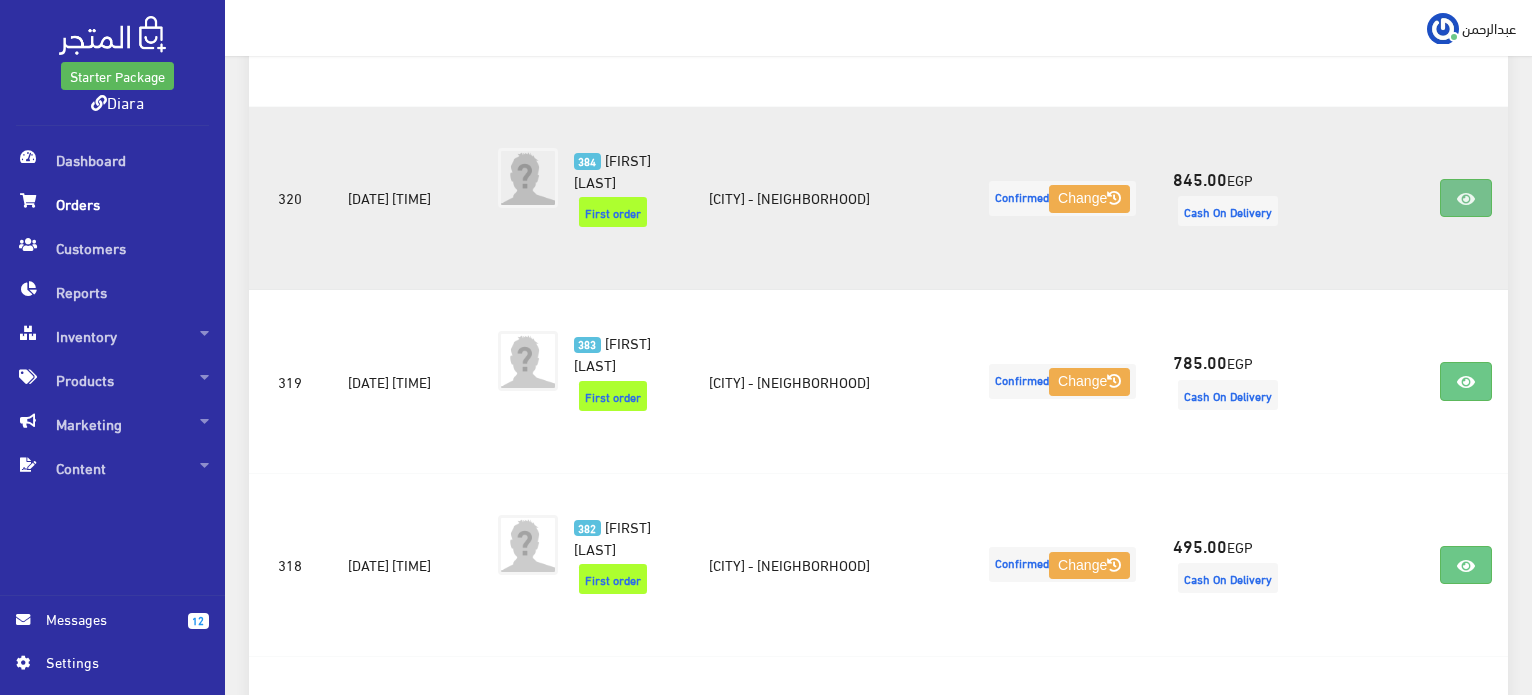 scroll, scrollTop: 740, scrollLeft: 0, axis: vertical 